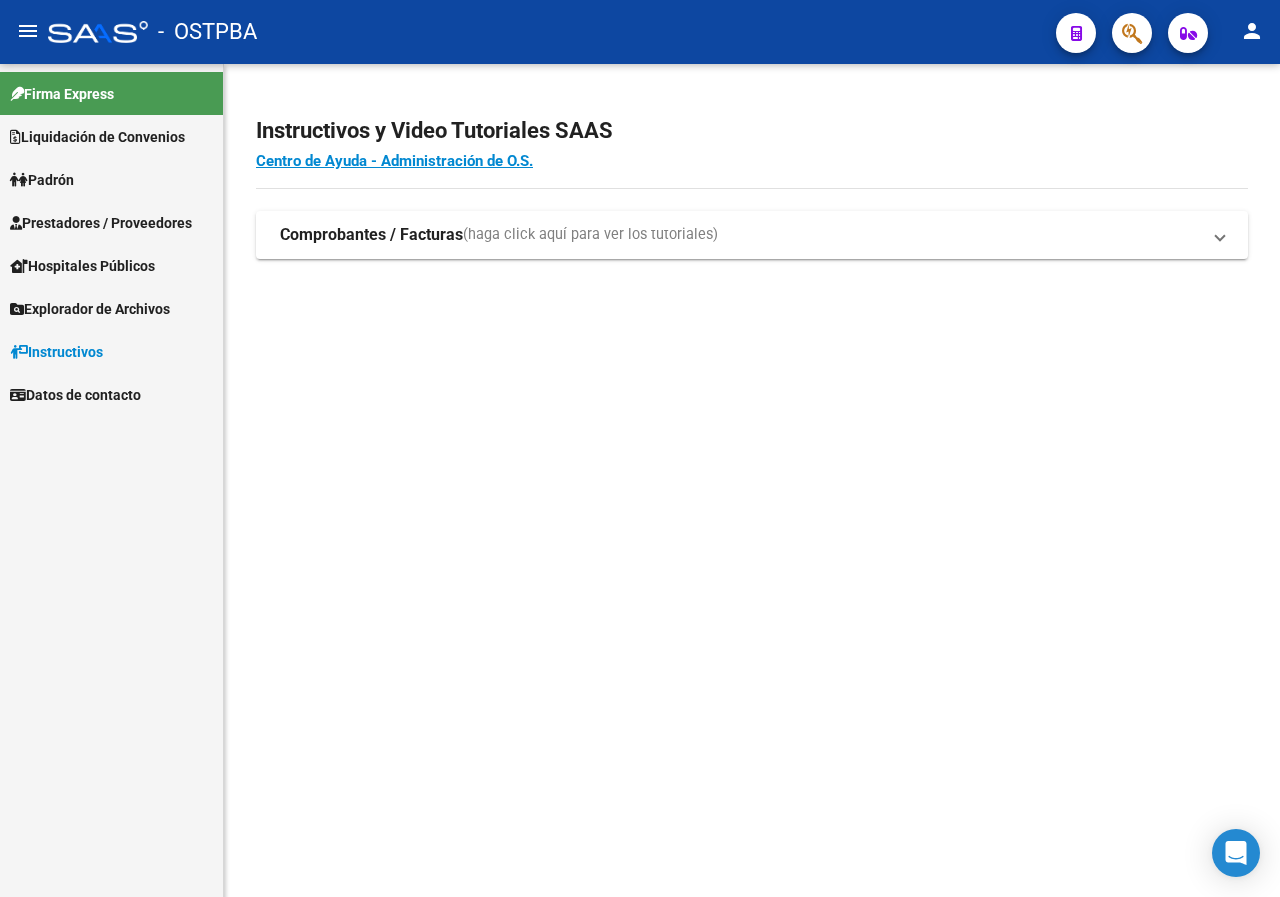 scroll, scrollTop: 0, scrollLeft: 0, axis: both 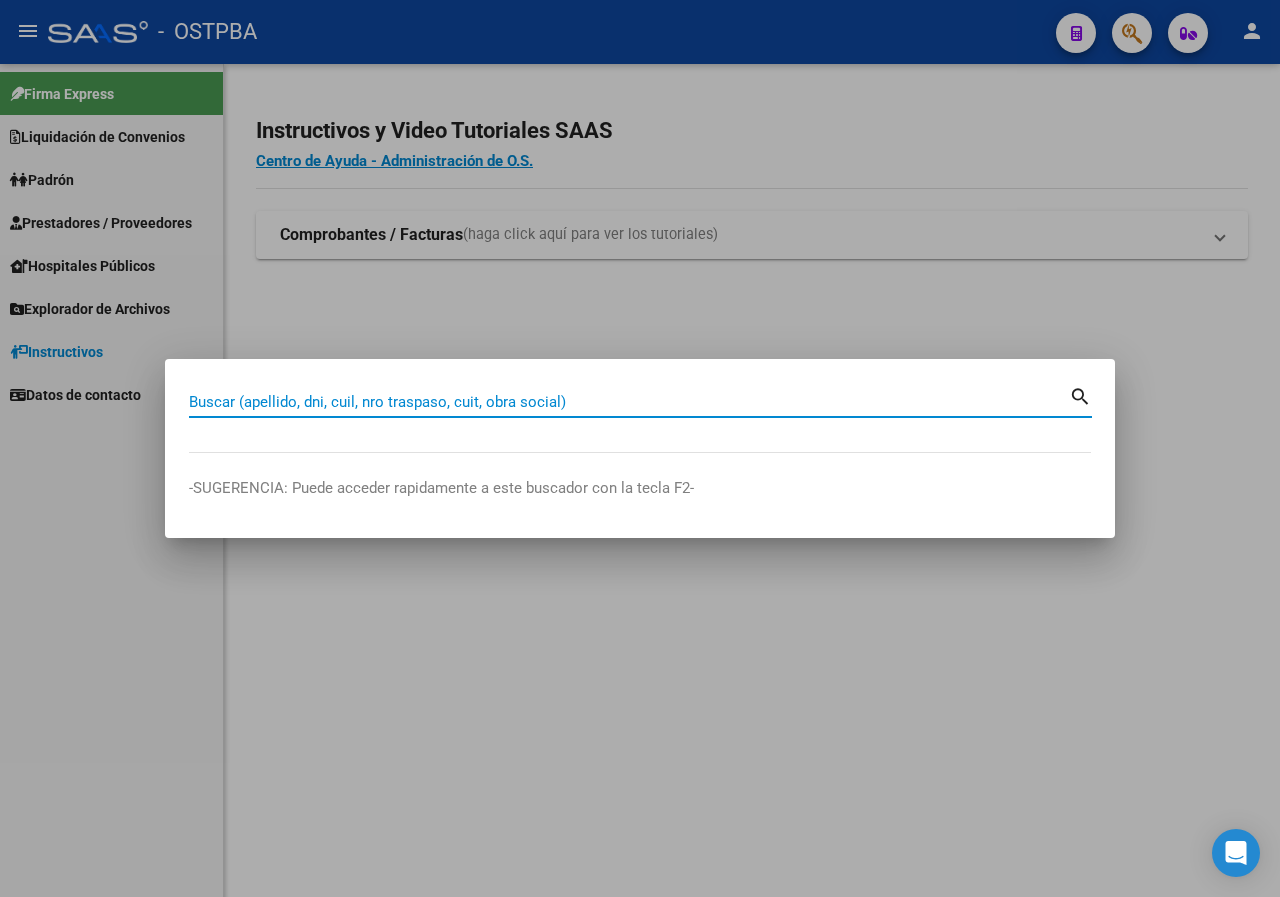 paste on "[NUMBER]" 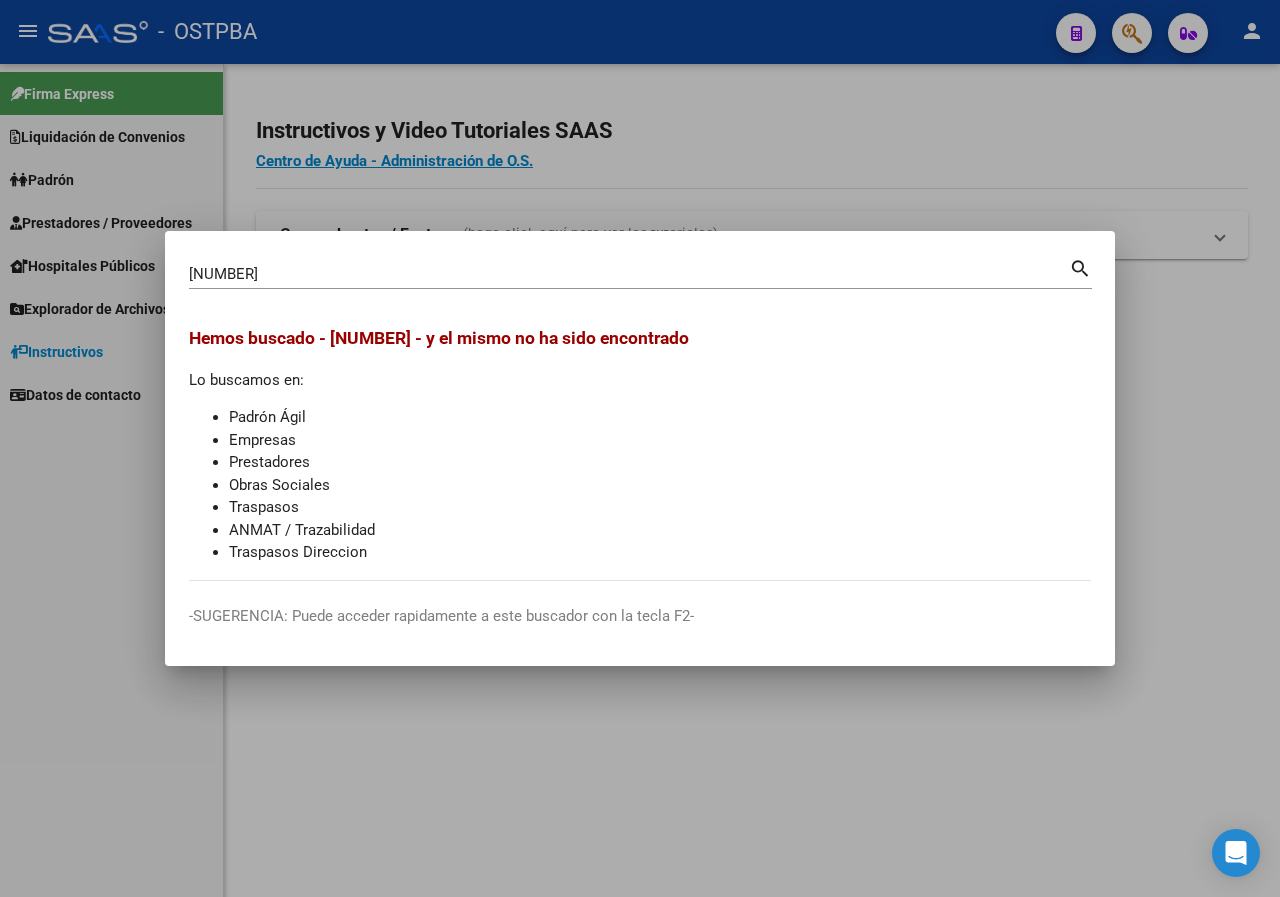click on "[NUMBER]" at bounding box center (629, 274) 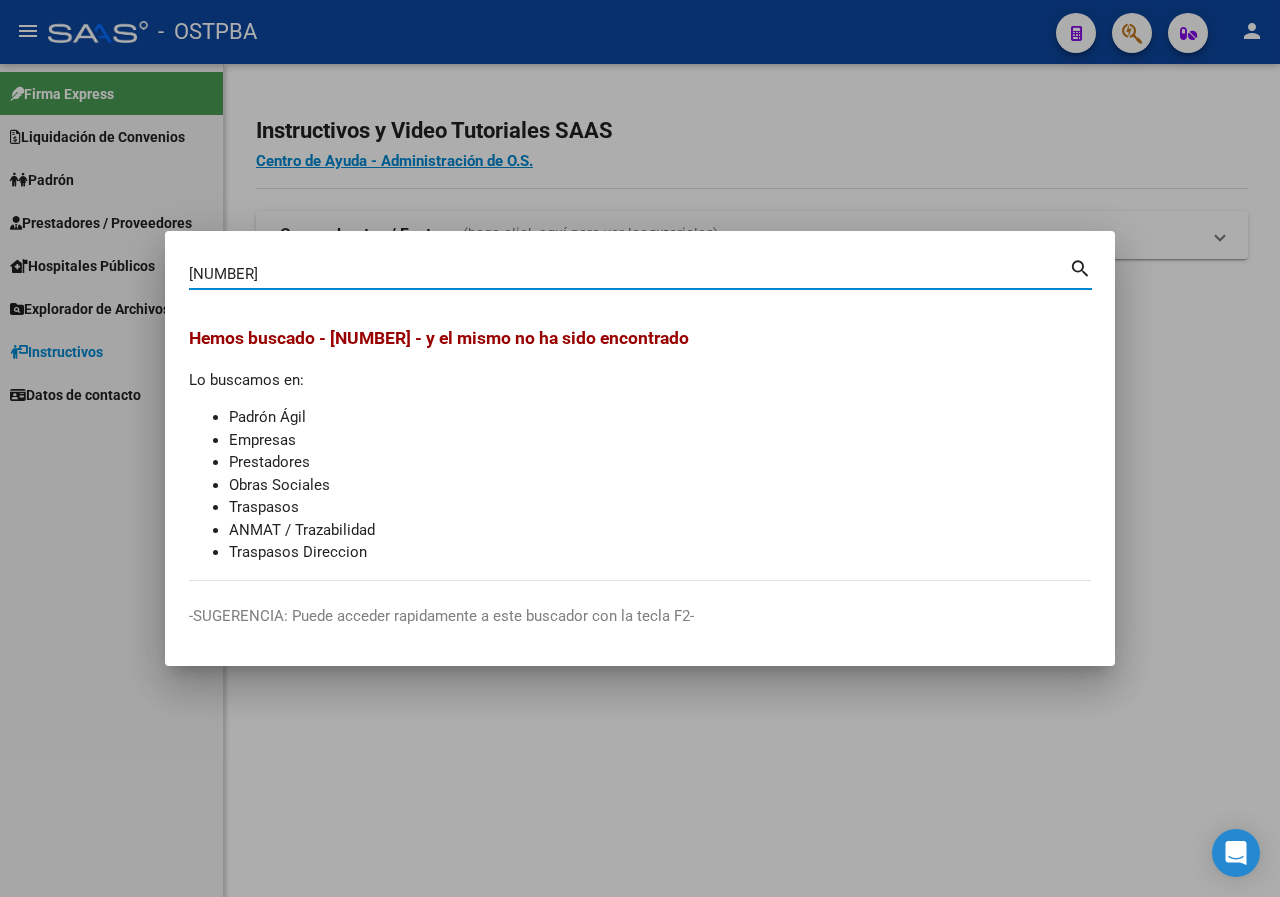 click on "[NUMBER]" at bounding box center (629, 274) 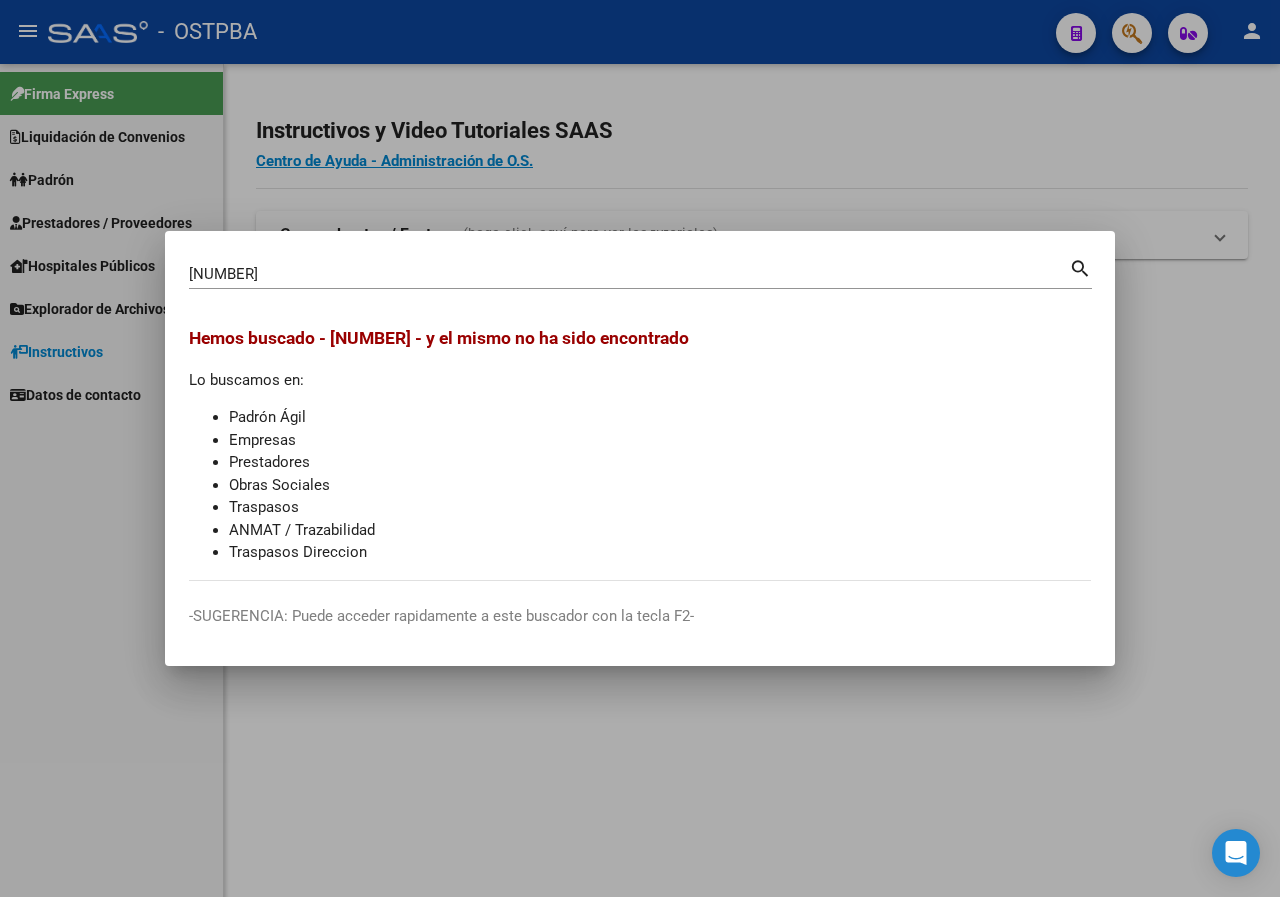 click on "[NUMBER] Buscar (apellido, dni, cuil, nro traspaso, cuit, obra social)" at bounding box center [629, 274] 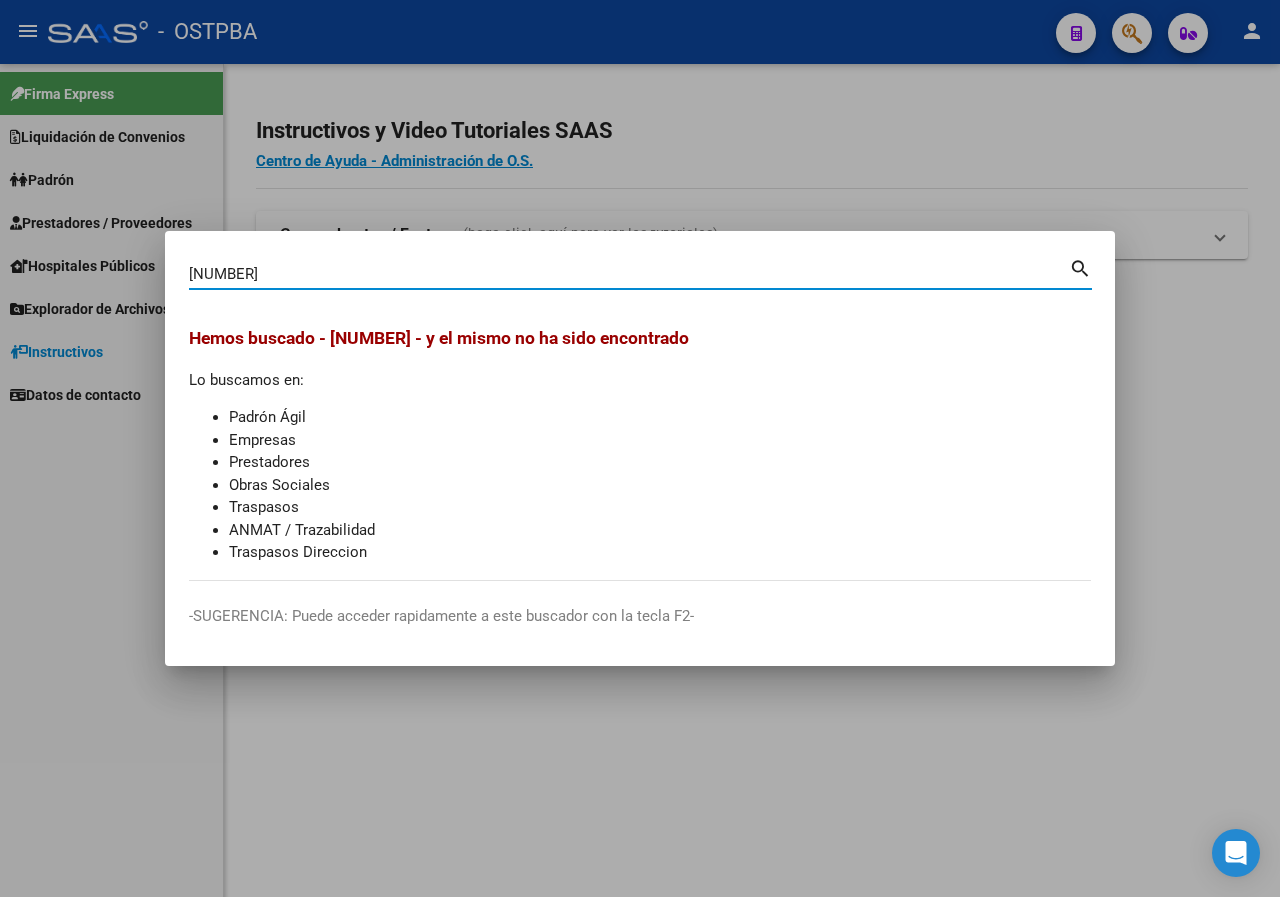 click on "[NUMBER]" at bounding box center [629, 274] 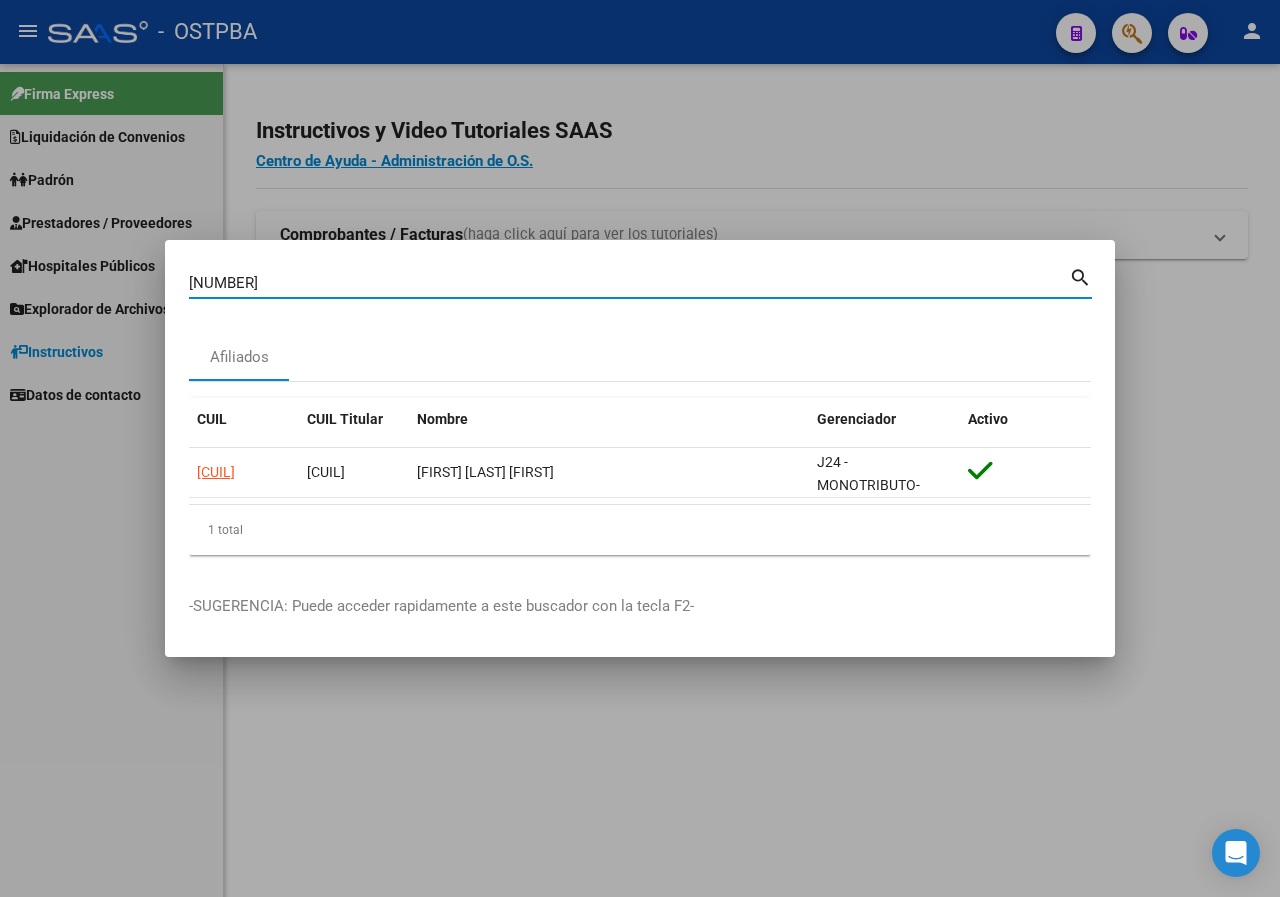 click on "[NUMBER]" at bounding box center (629, 283) 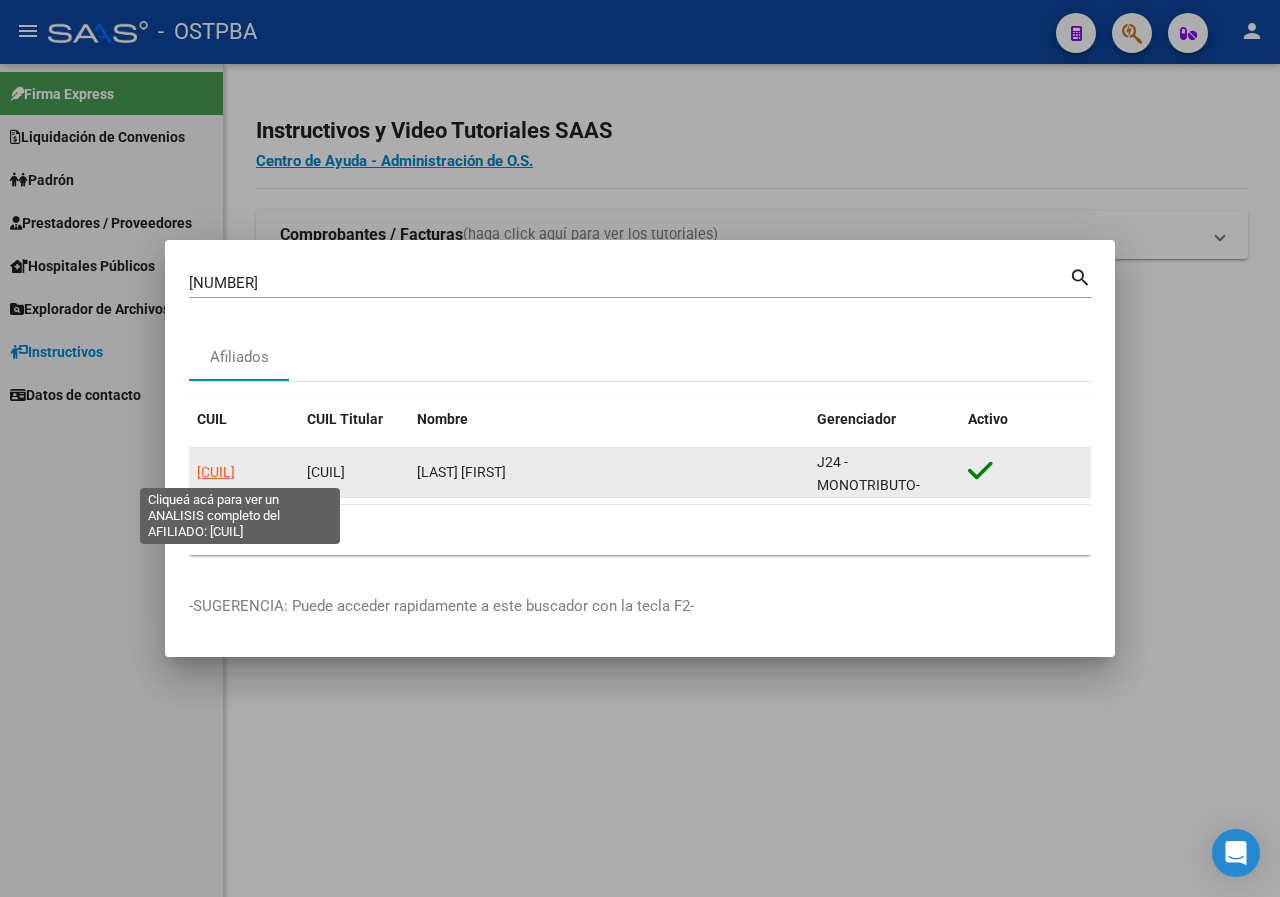 click on "[CUIL]" 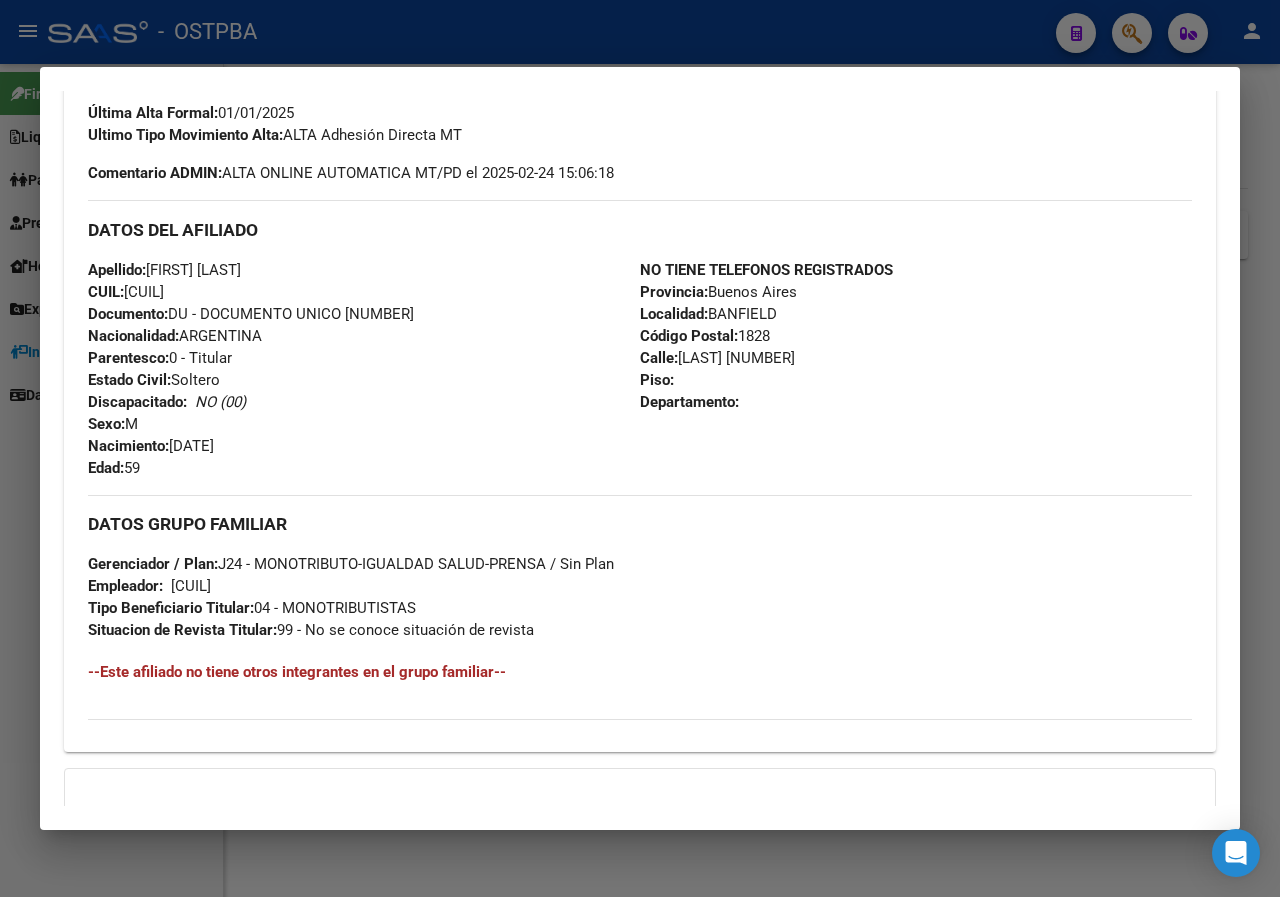 scroll, scrollTop: 600, scrollLeft: 0, axis: vertical 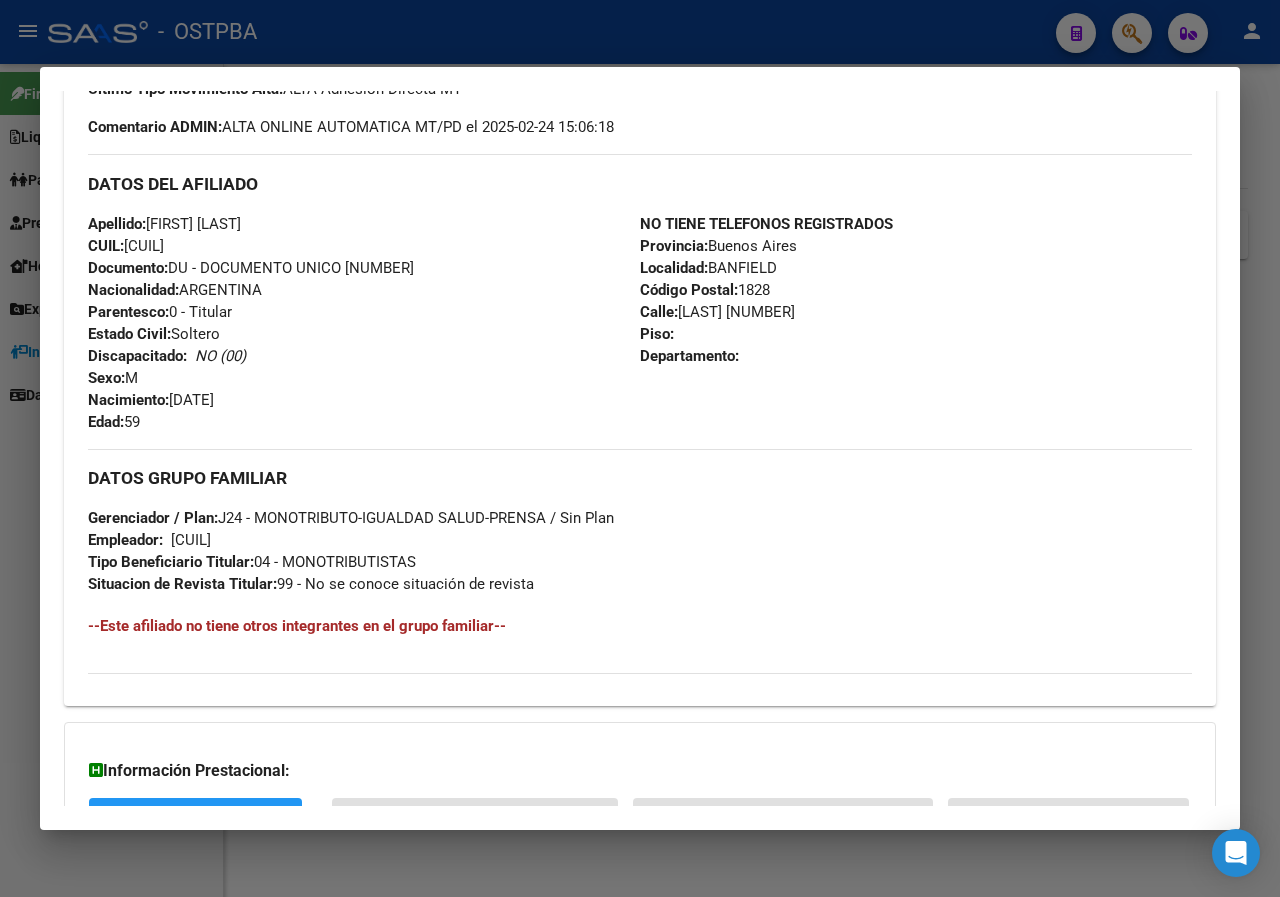 drag, startPoint x: 0, startPoint y: 420, endPoint x: 133, endPoint y: 650, distance: 265.6859 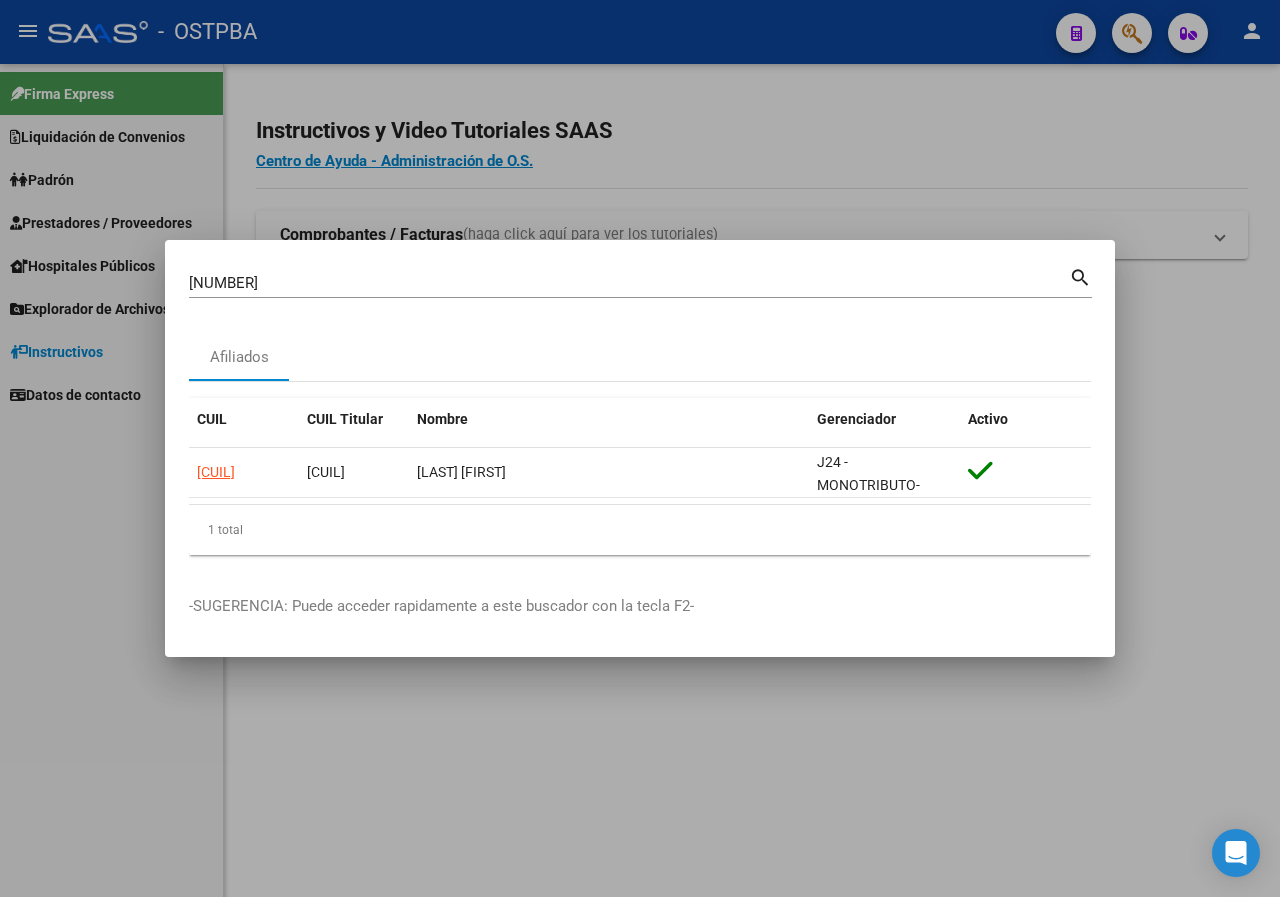 click on "[NUMBER]" at bounding box center [629, 283] 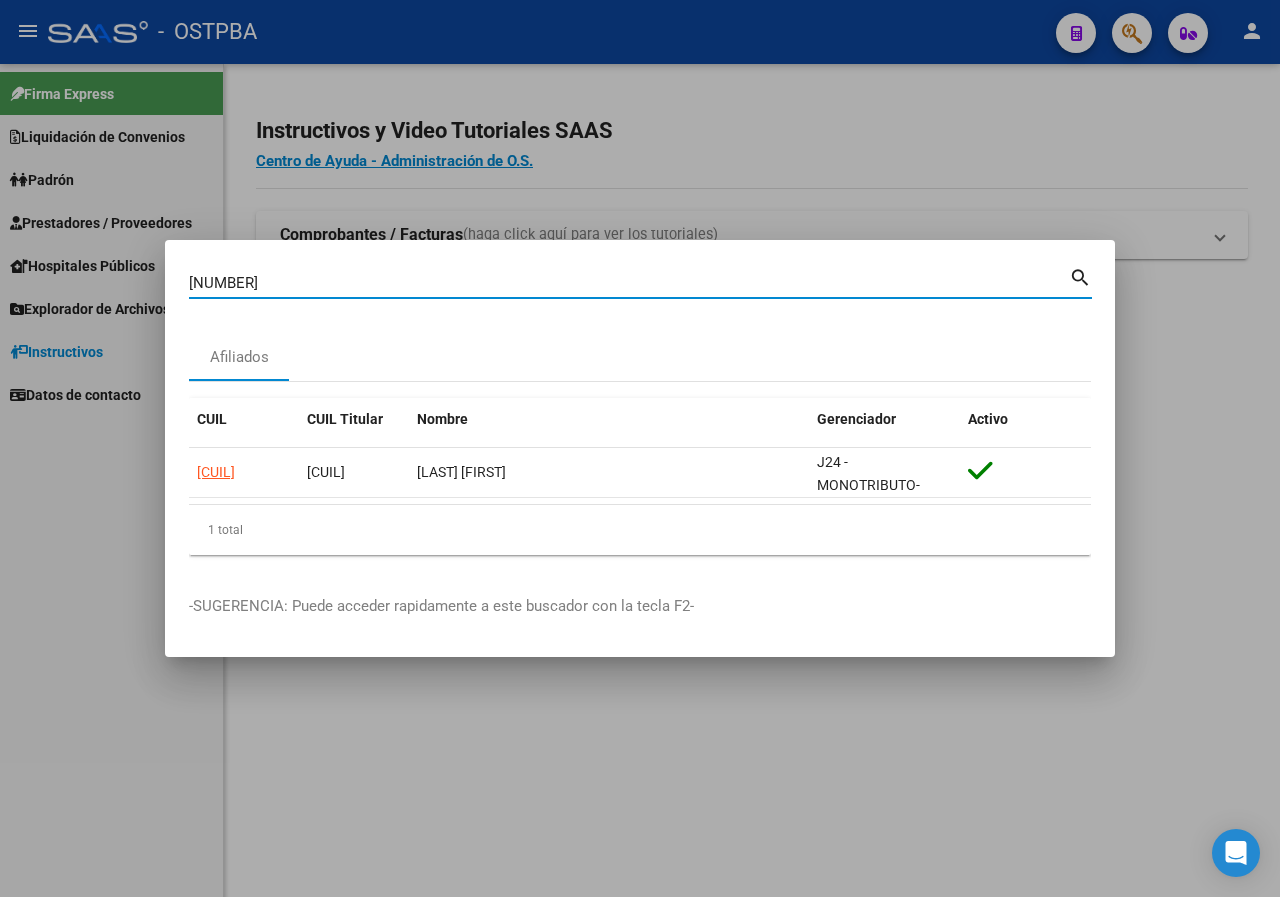 click on "[NUMBER]" at bounding box center [629, 283] 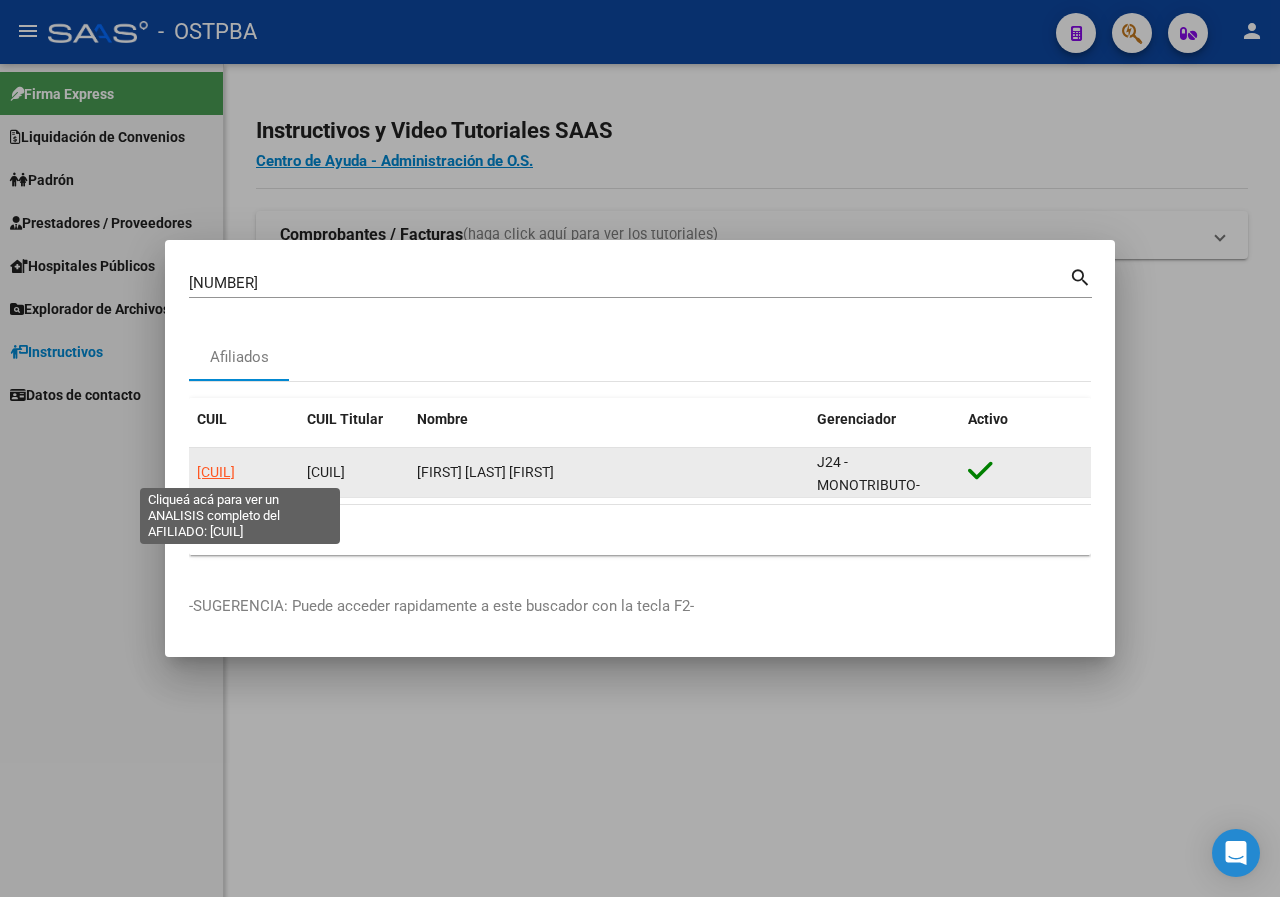 click on "[CUIL]" 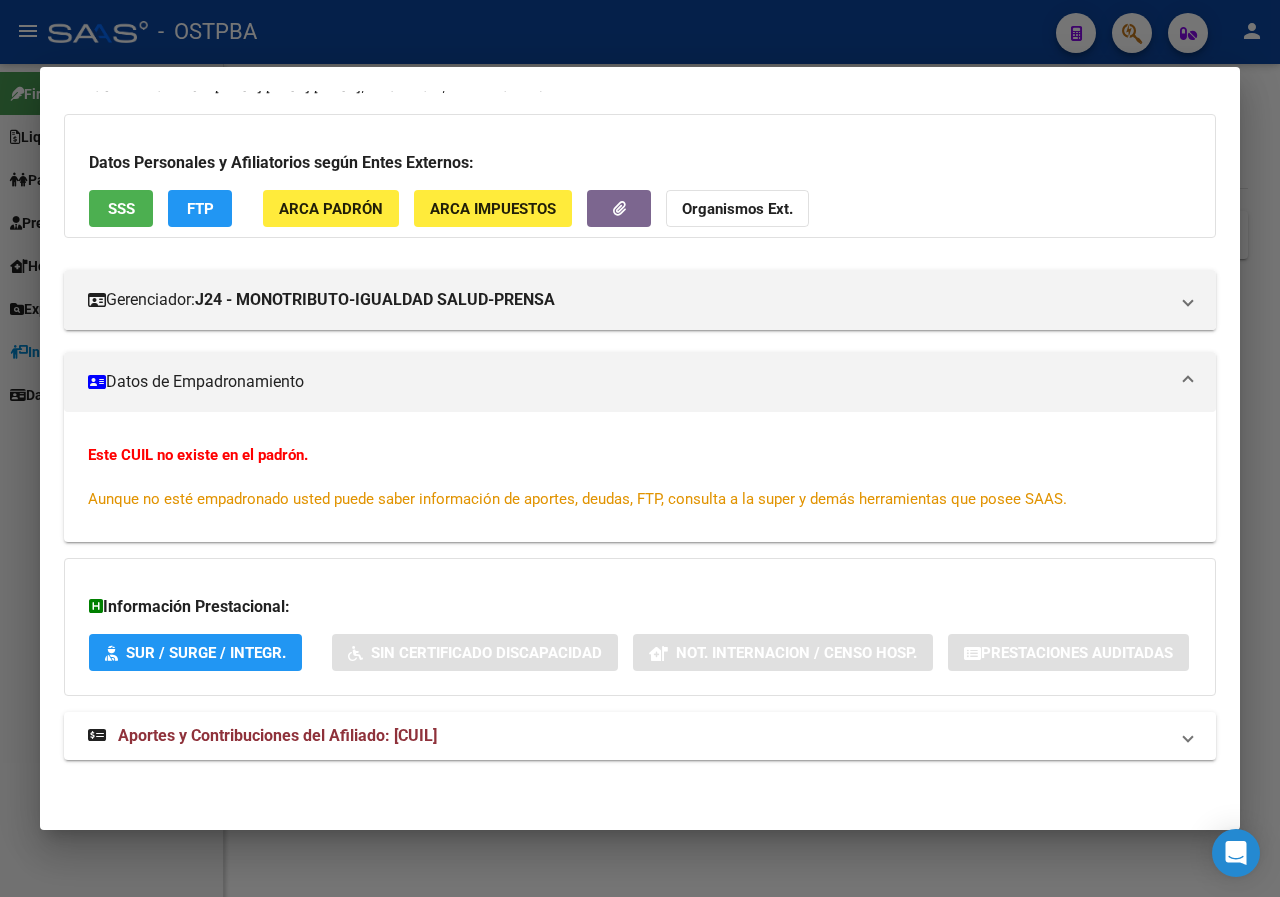 scroll, scrollTop: 138, scrollLeft: 0, axis: vertical 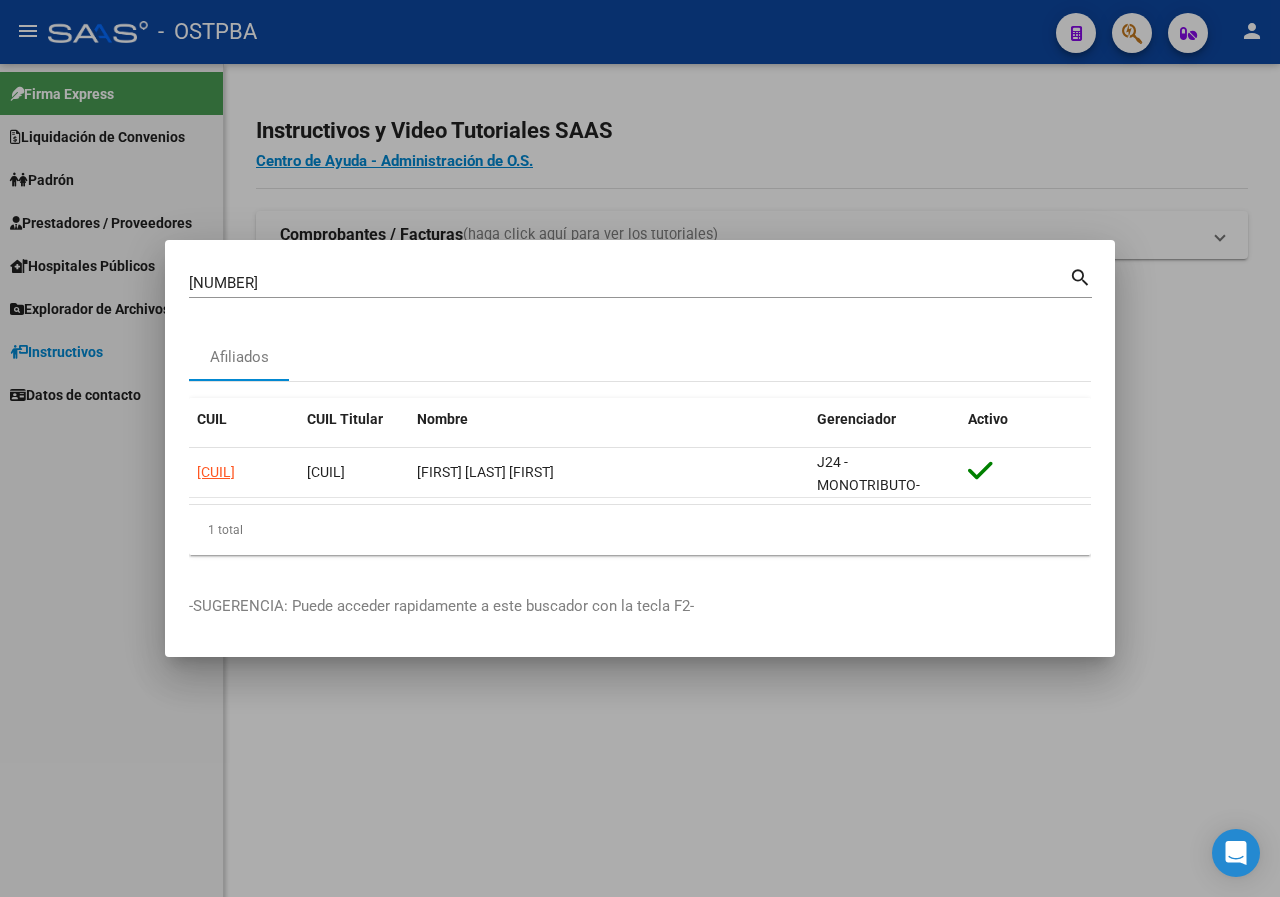 click on "[NUMBER]" at bounding box center (629, 283) 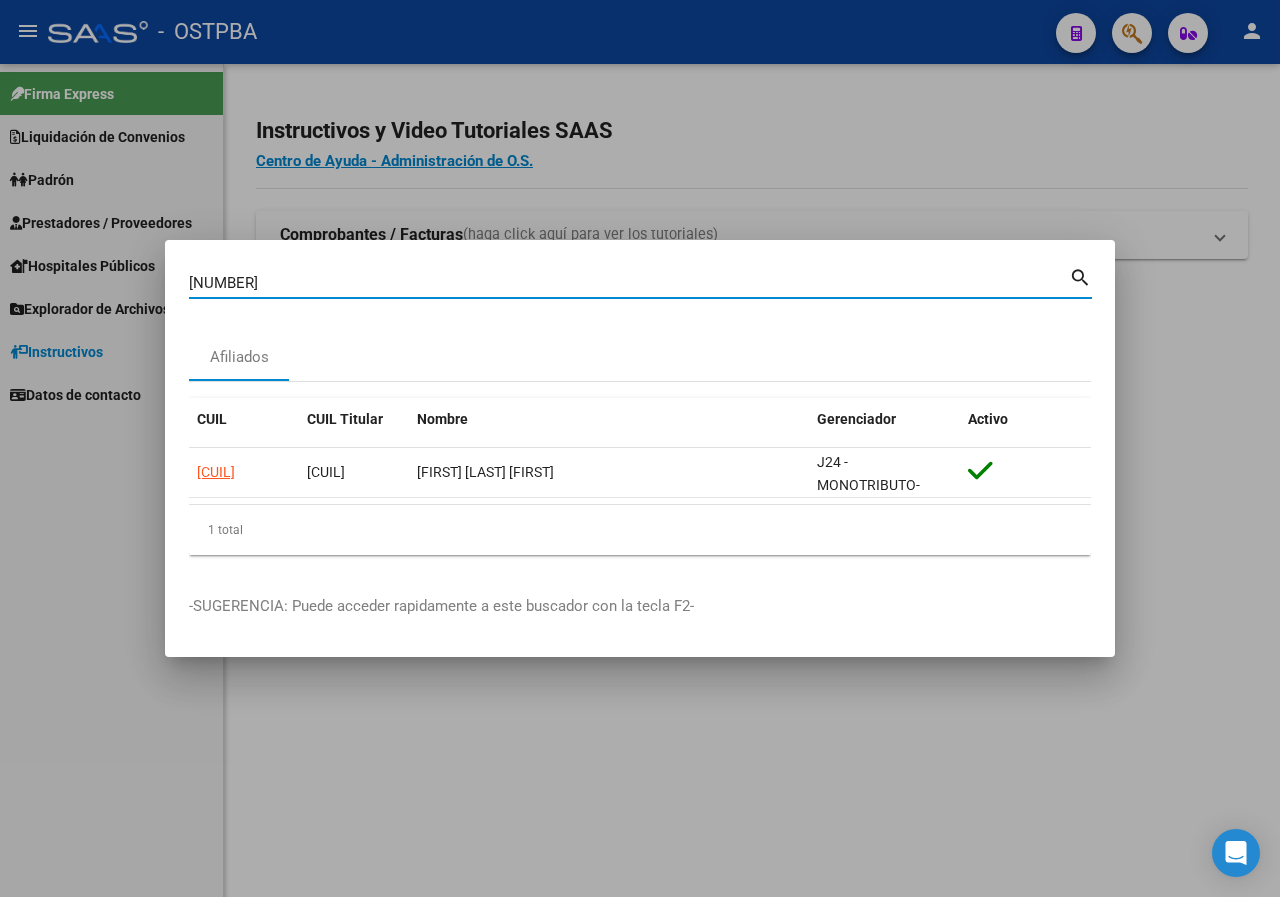 click on "[NUMBER]" at bounding box center (629, 283) 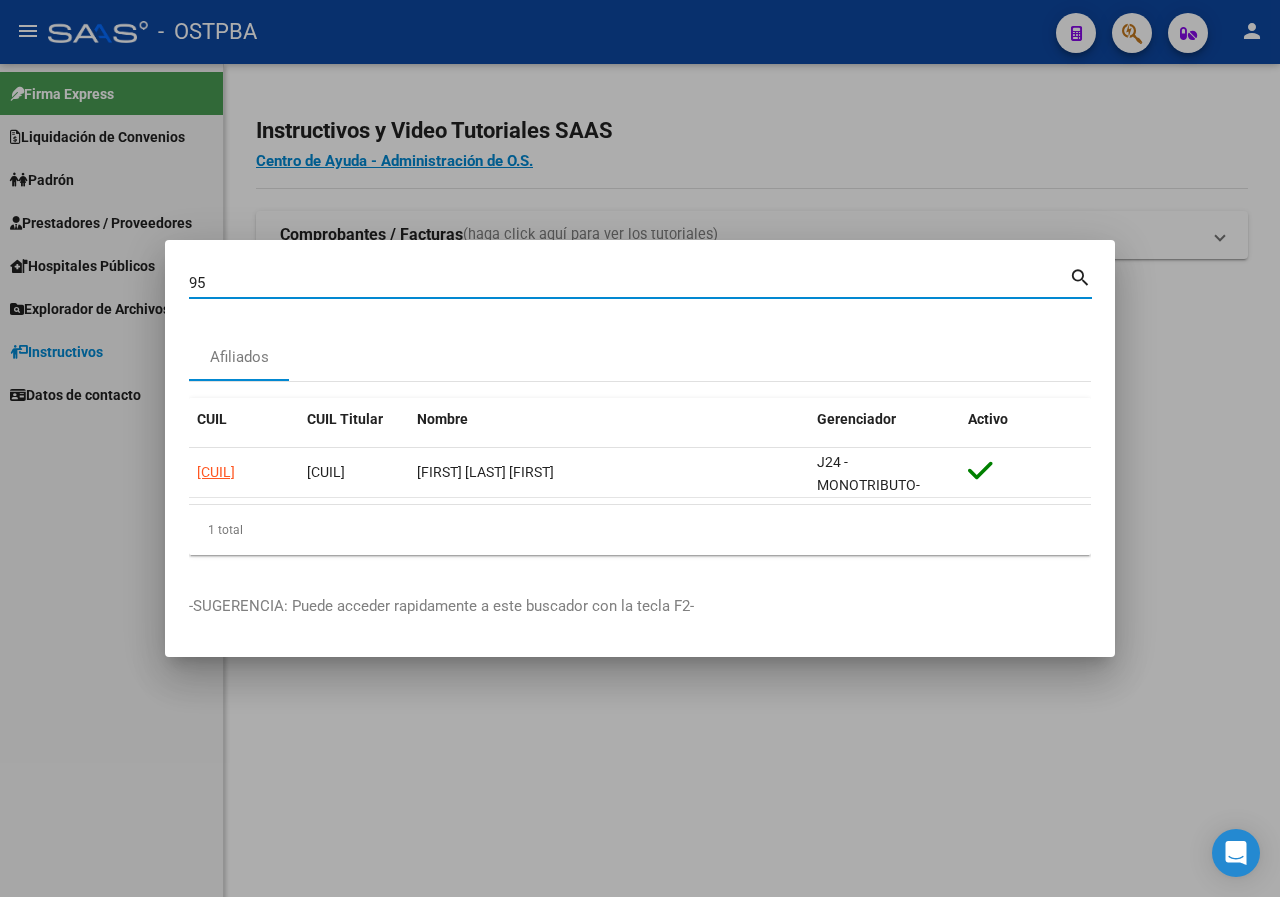 click on "95" at bounding box center (629, 283) 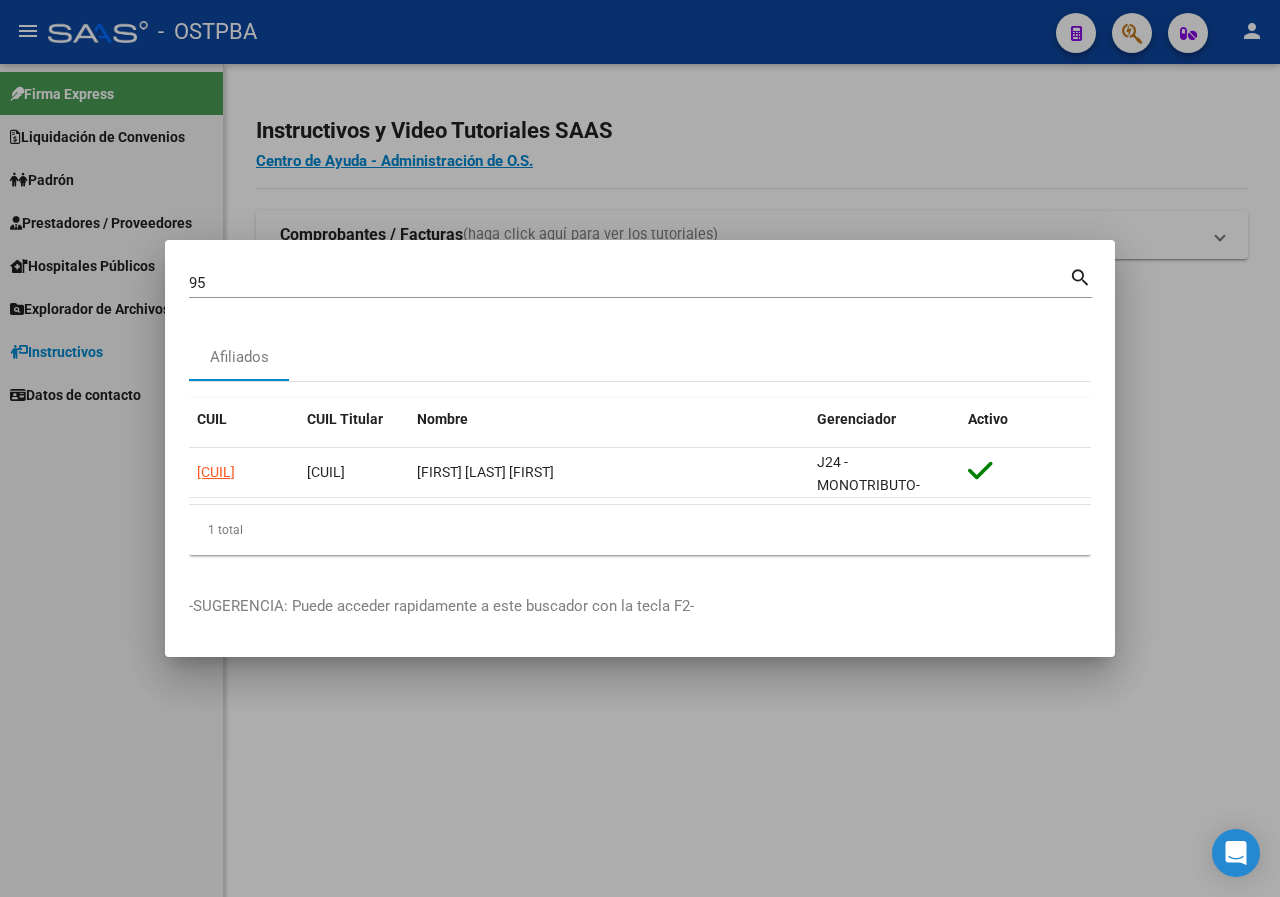 click on "95" at bounding box center (629, 283) 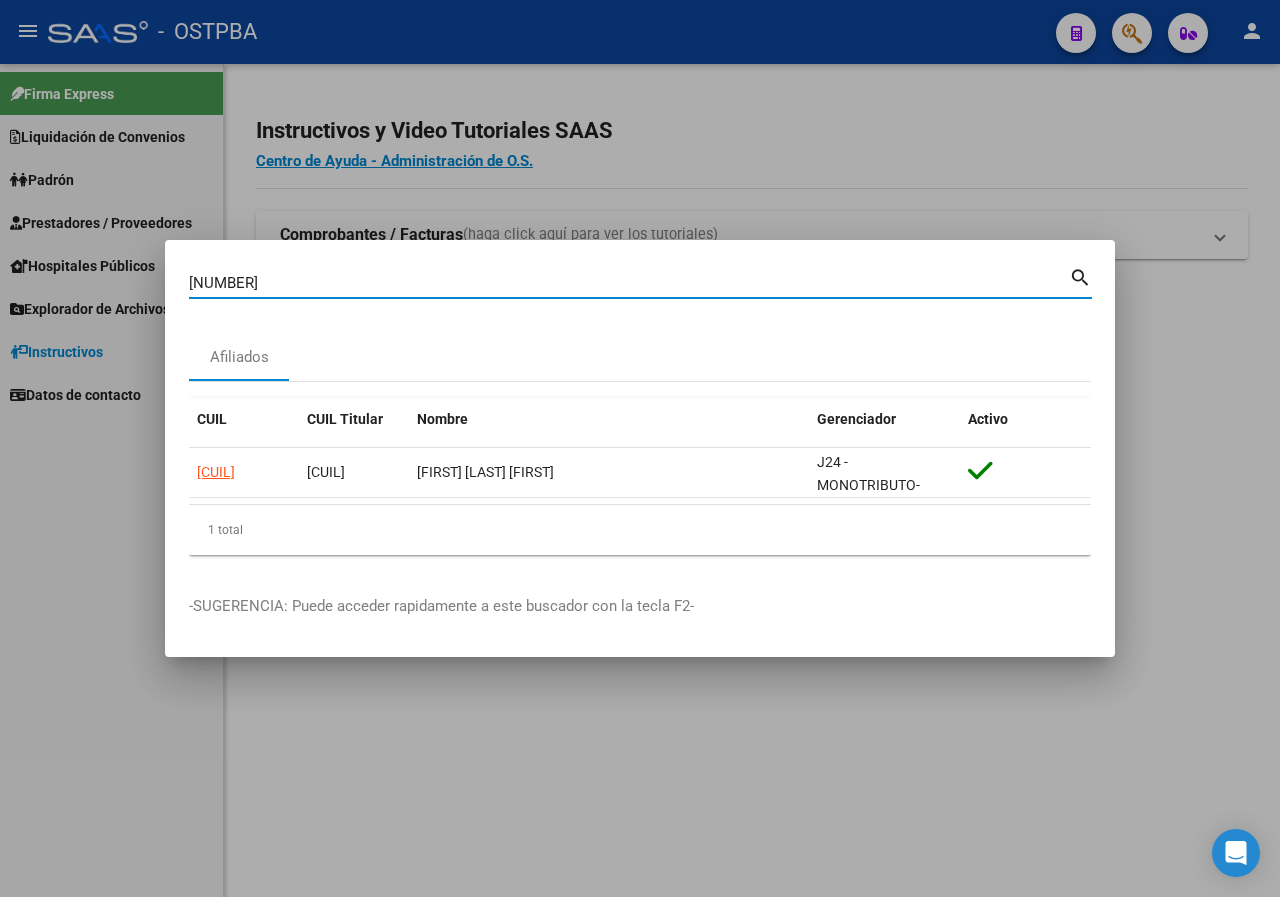 type on "[NUMBER]" 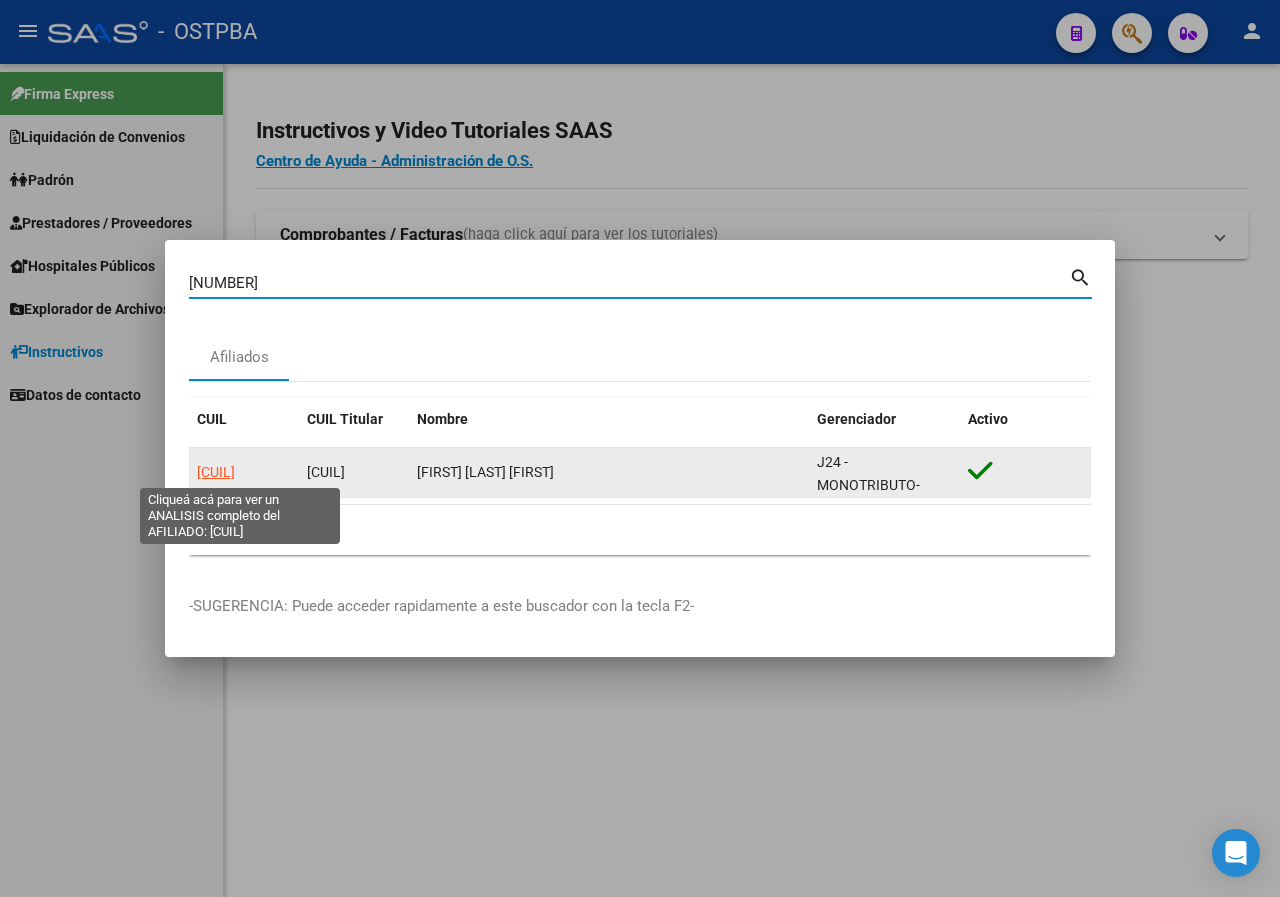 click on "[CUIL]" 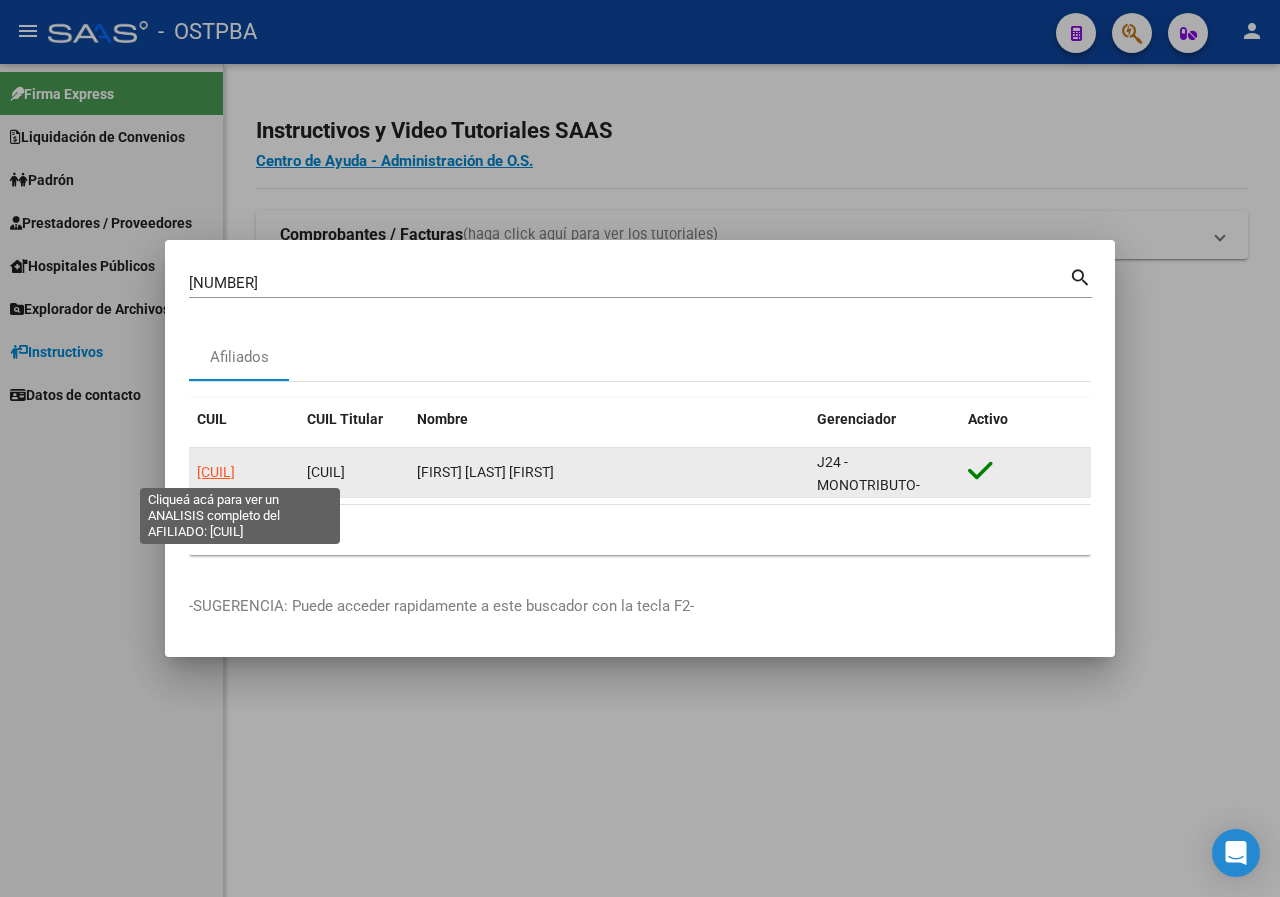 type on "[CUIL]" 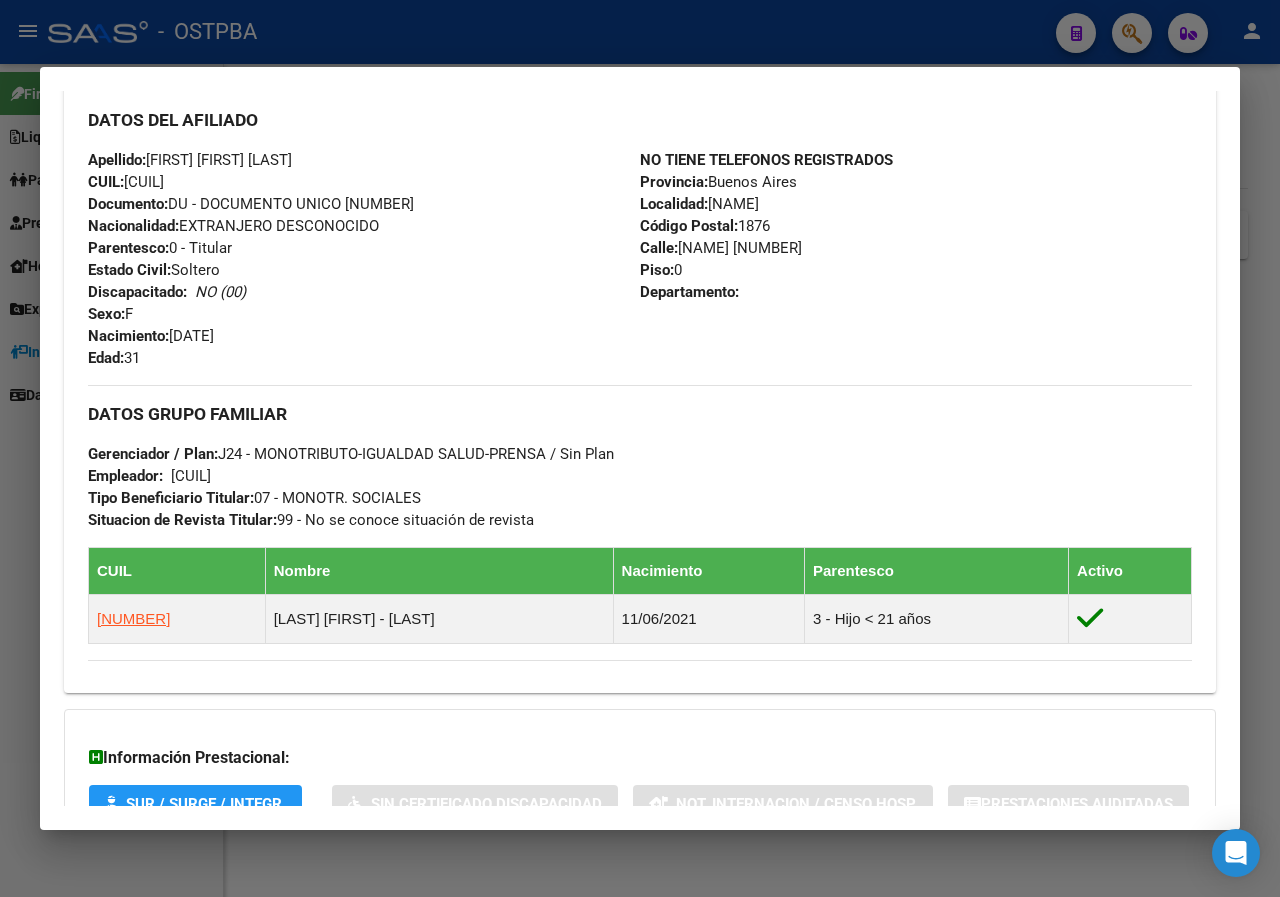 scroll, scrollTop: 656, scrollLeft: 0, axis: vertical 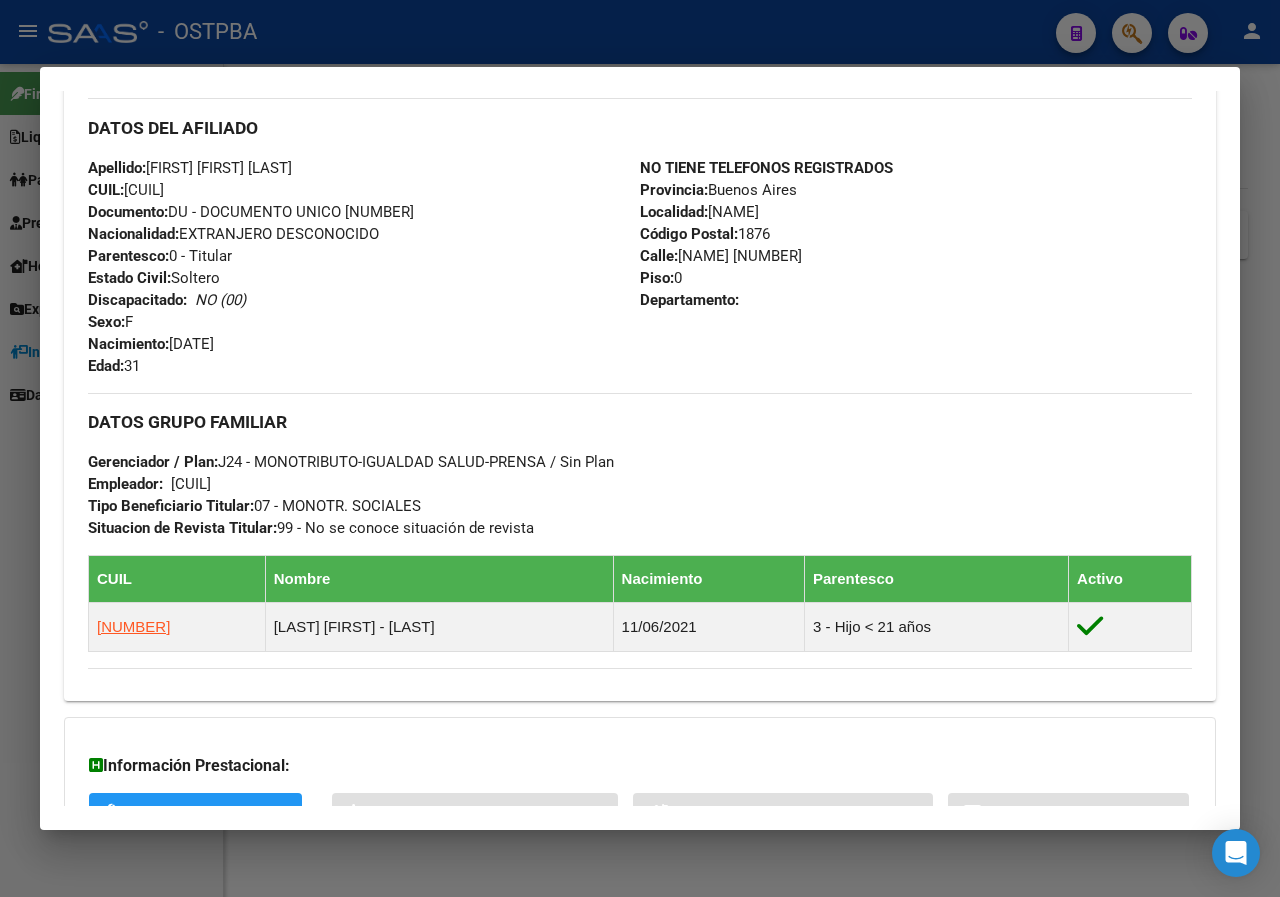 click at bounding box center (640, 448) 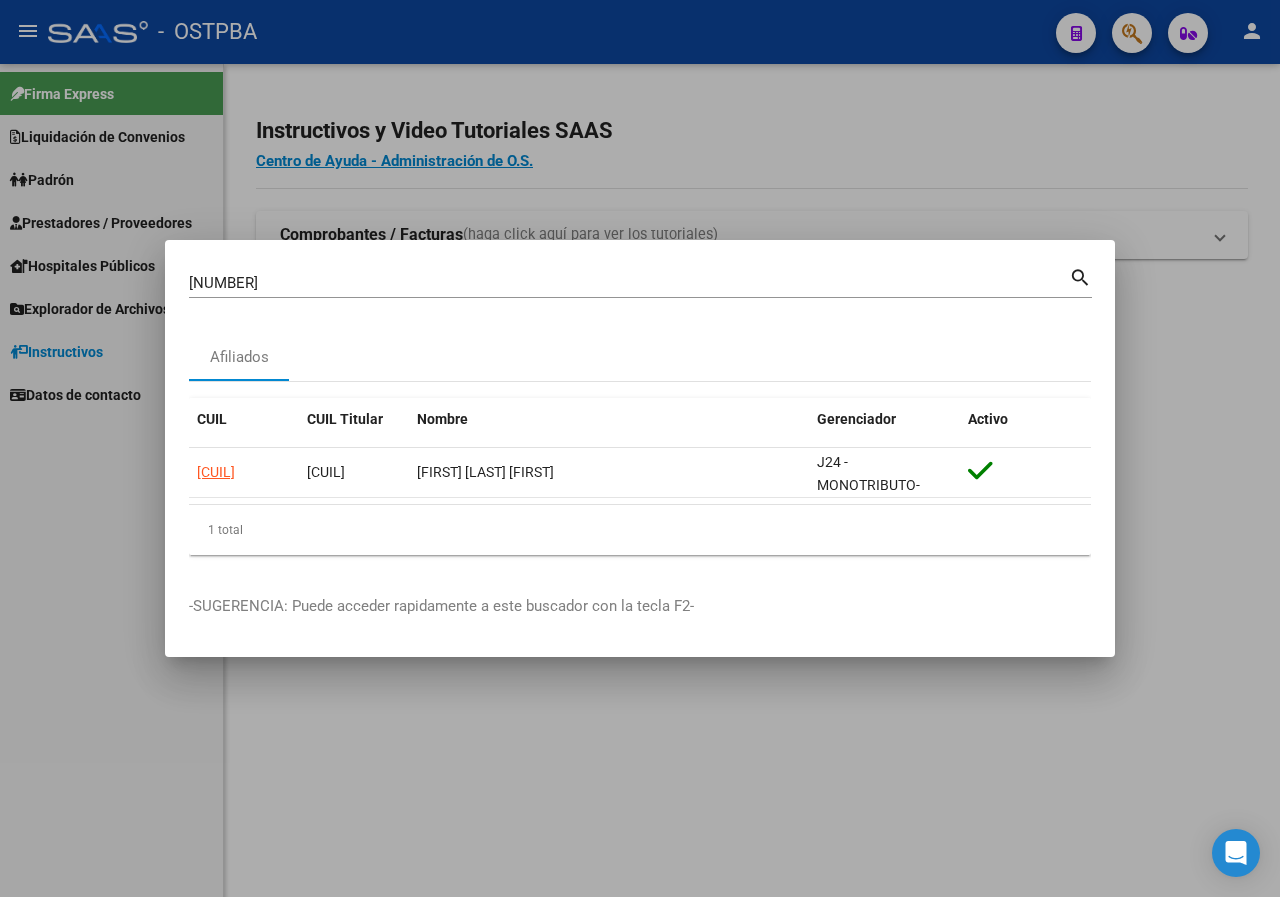 click at bounding box center (640, 448) 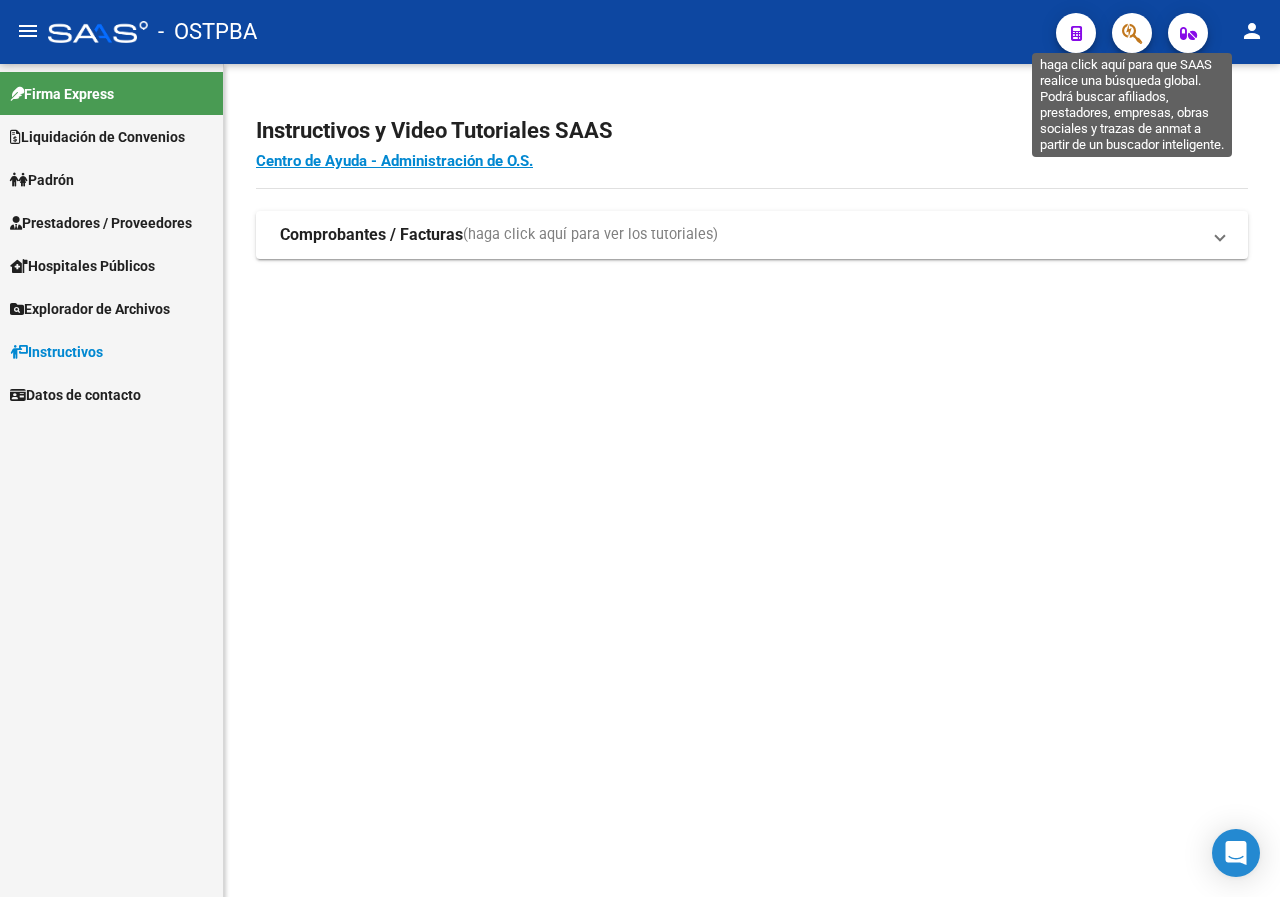 click 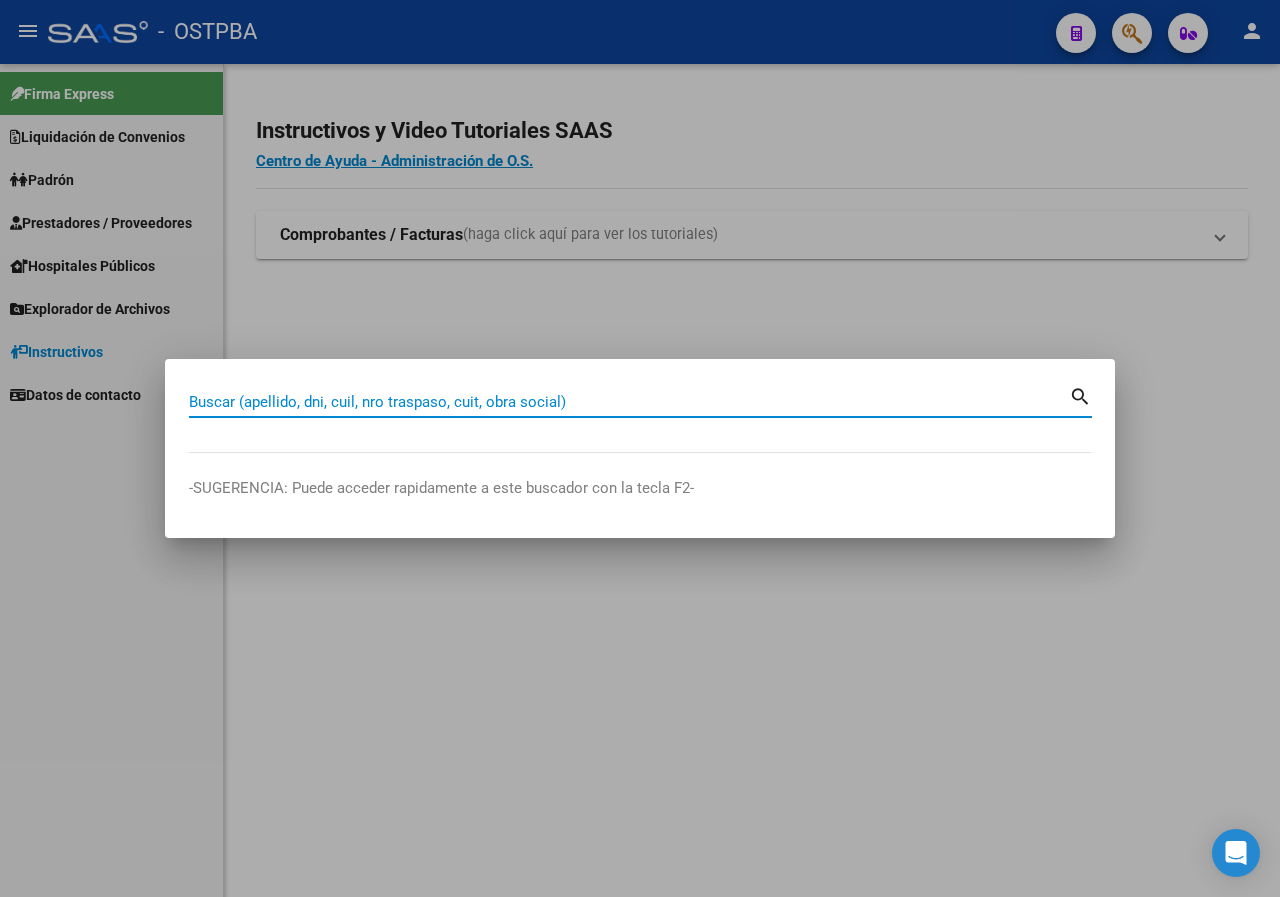 paste on "[NUMBER]" 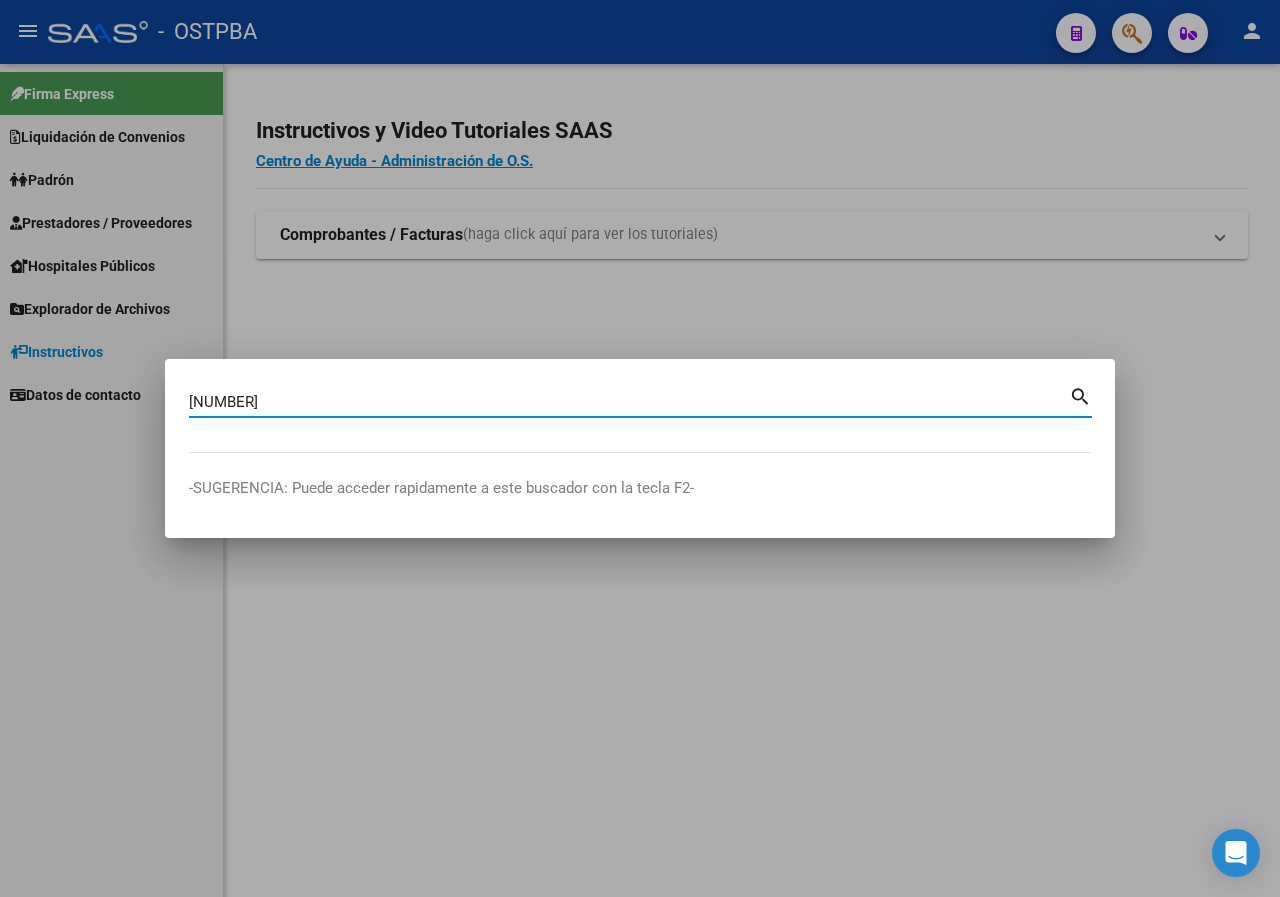 type on "[NUMBER]" 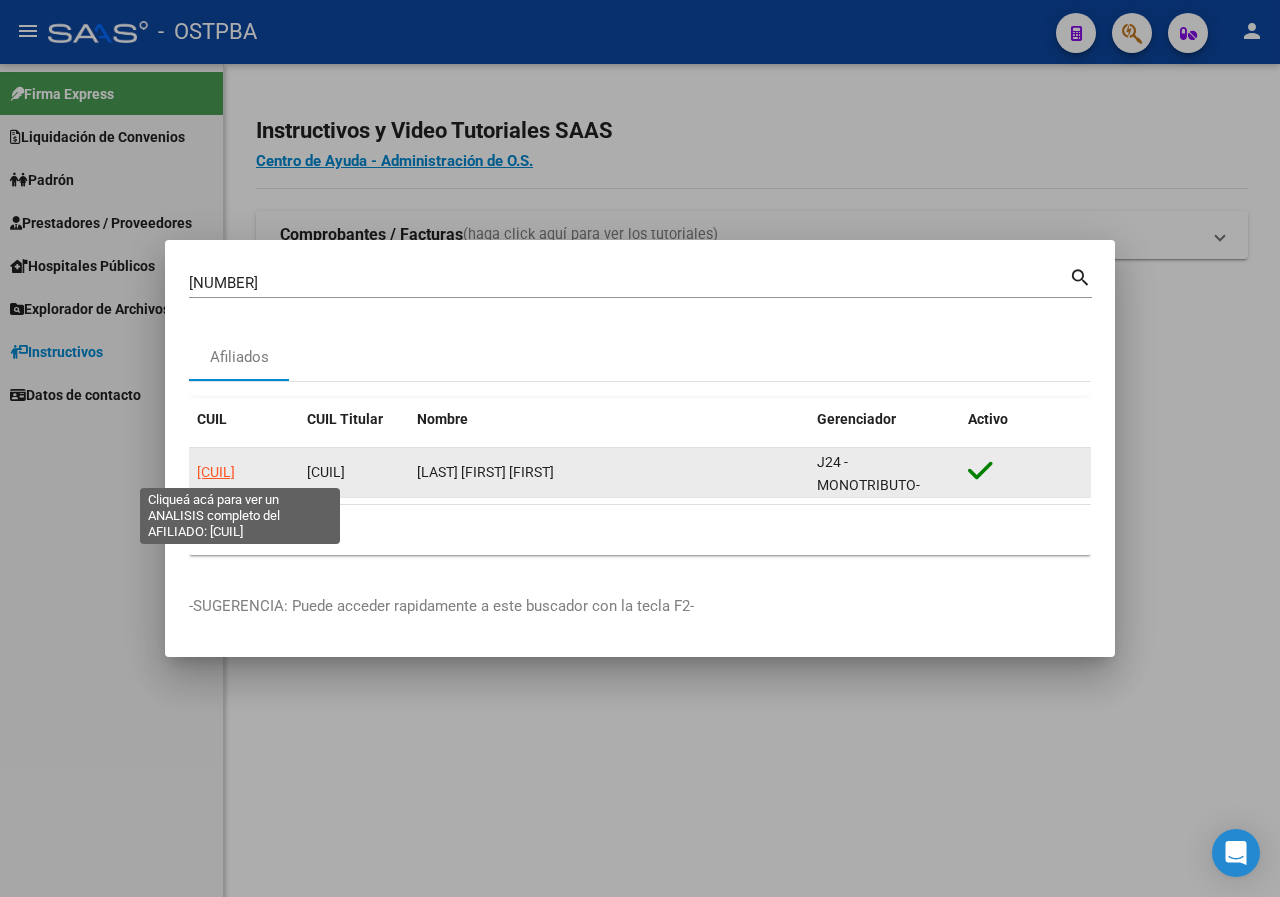 click on "[CUIL]" 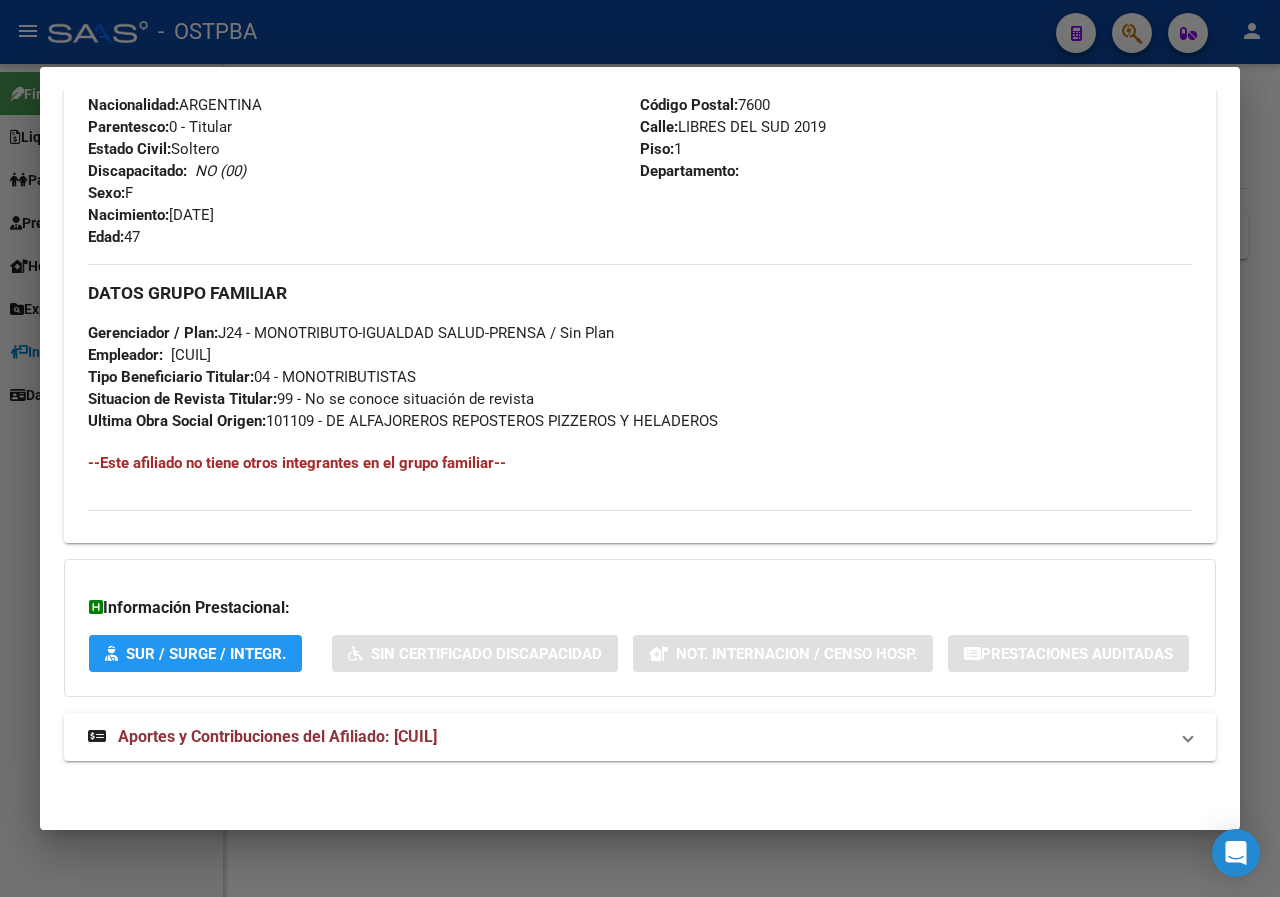 scroll, scrollTop: 815, scrollLeft: 0, axis: vertical 